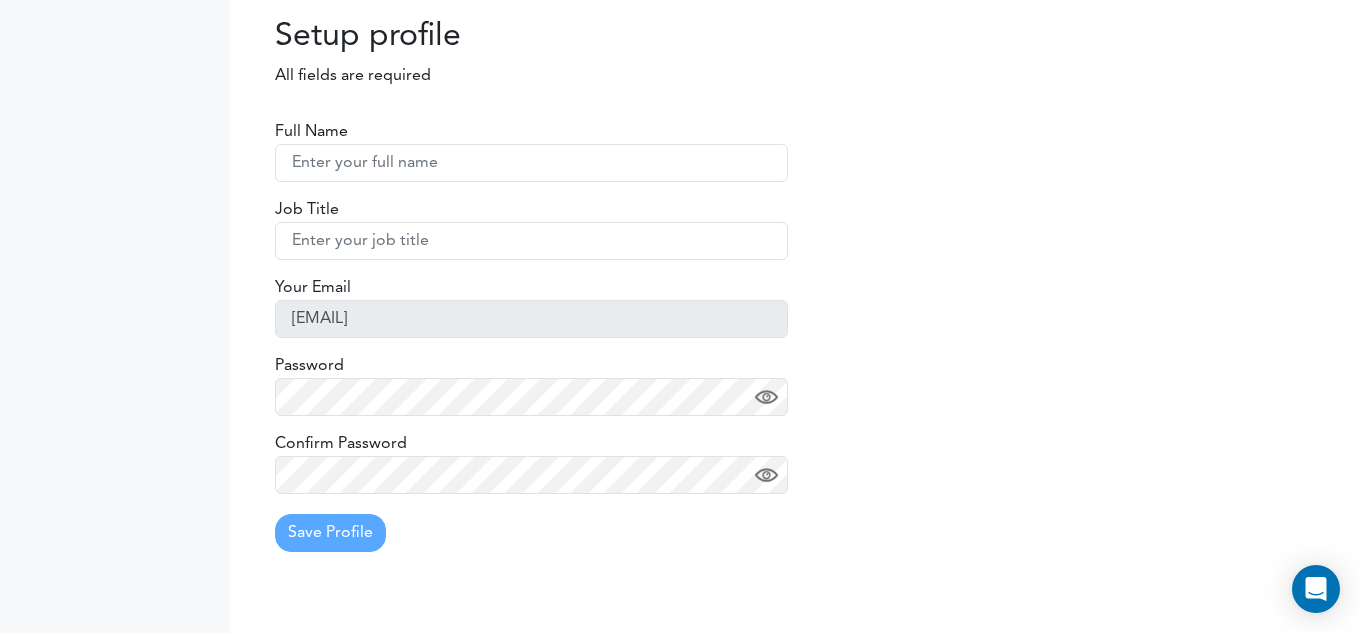 scroll, scrollTop: 0, scrollLeft: 0, axis: both 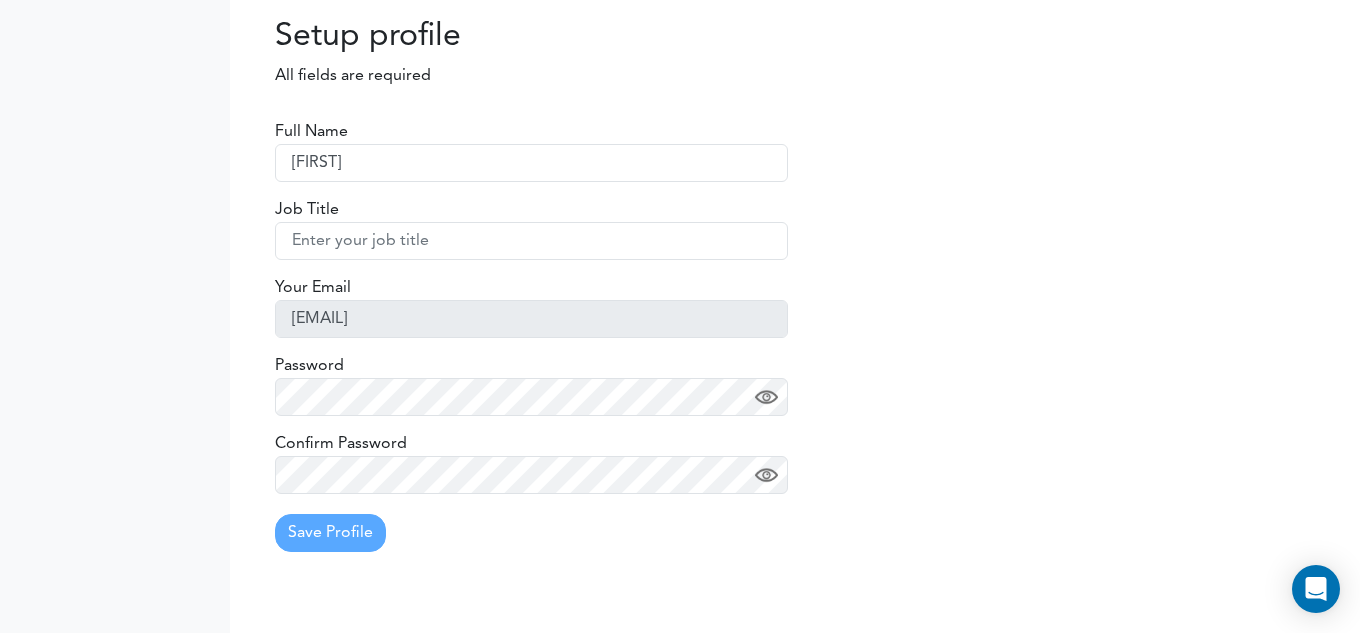 type on "[FIRST]" 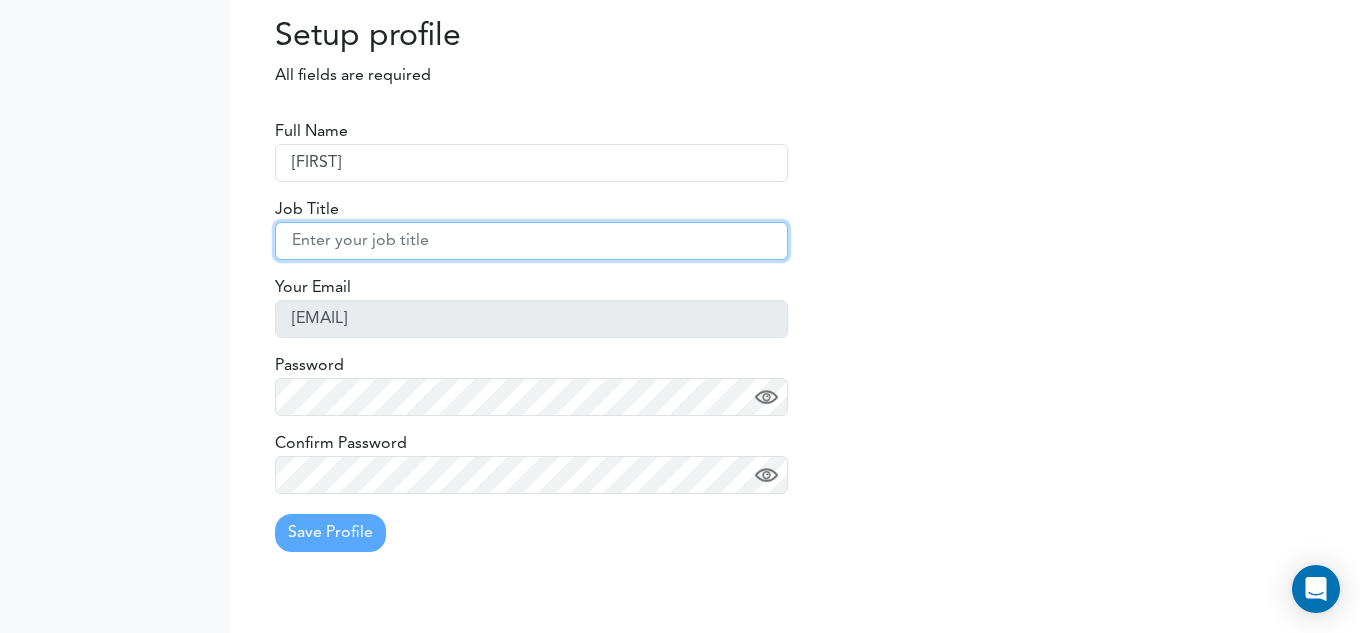 click at bounding box center [531, 241] 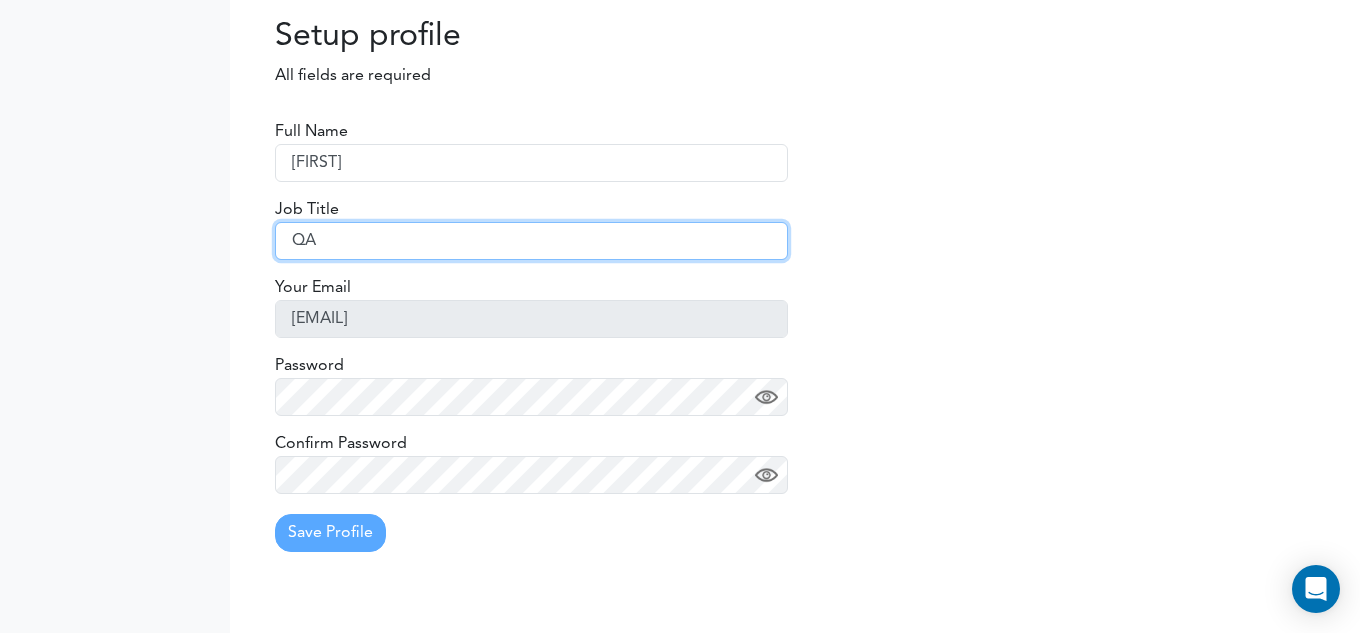 type on "QA" 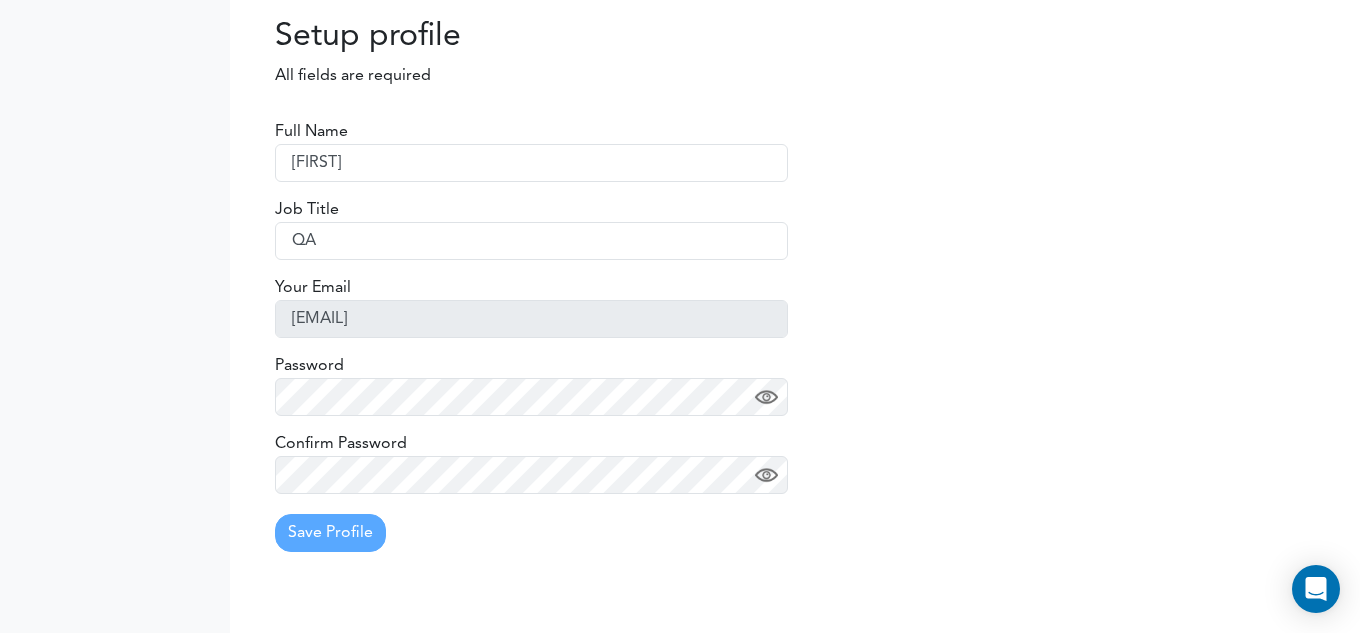 click on "Full Name
Vidya
Job Title
QA
Your Email
vidyapamidi1698@gmail.com
Password
Confirm Password
Save Profile" at bounding box center [802, 334] 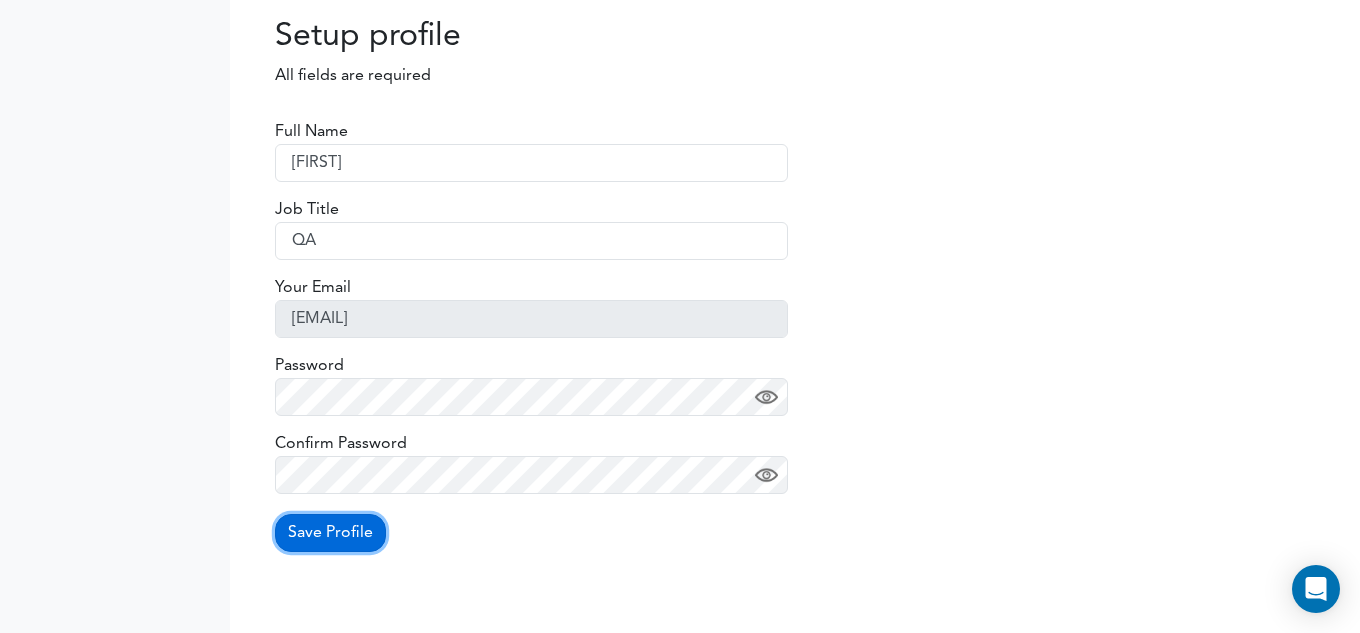 click on "Save Profile" at bounding box center [330, 533] 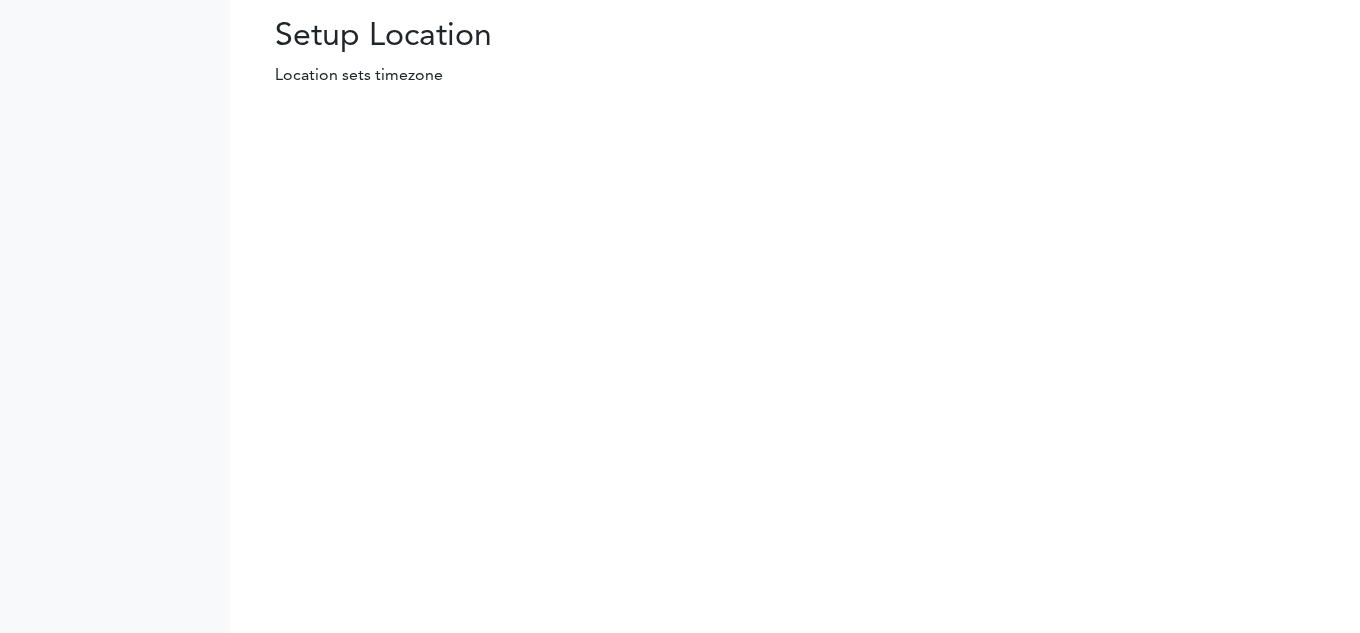 scroll, scrollTop: 0, scrollLeft: 0, axis: both 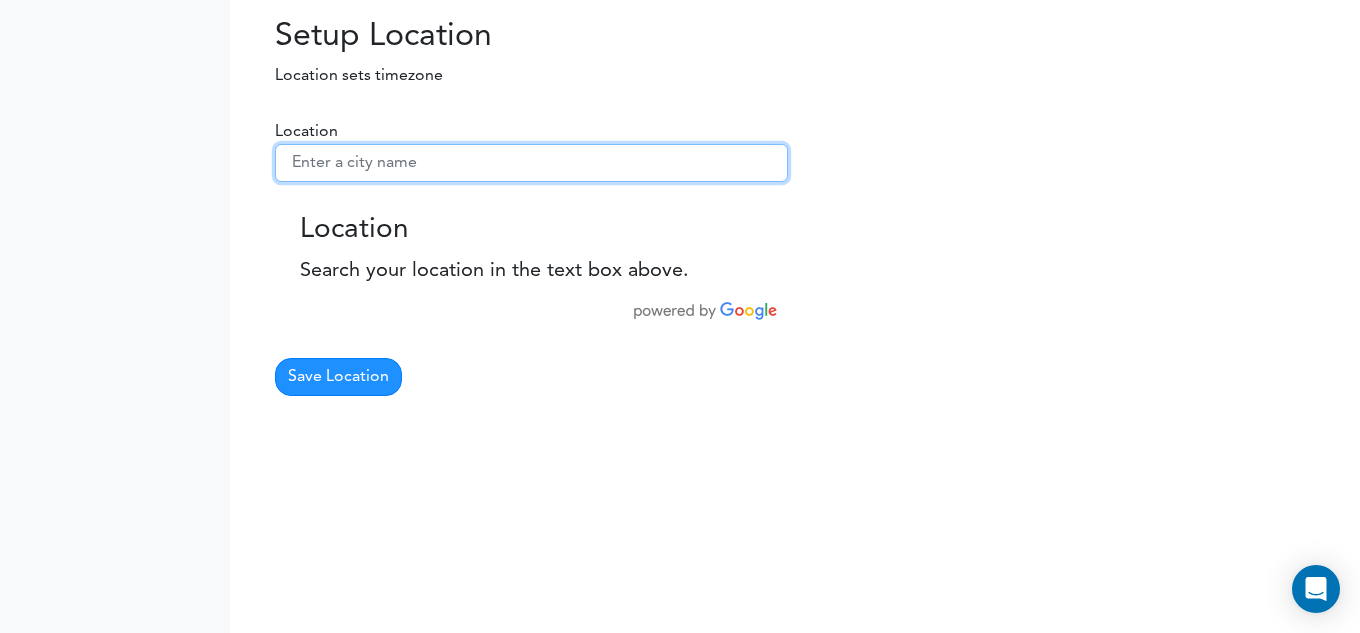 click at bounding box center [531, 163] 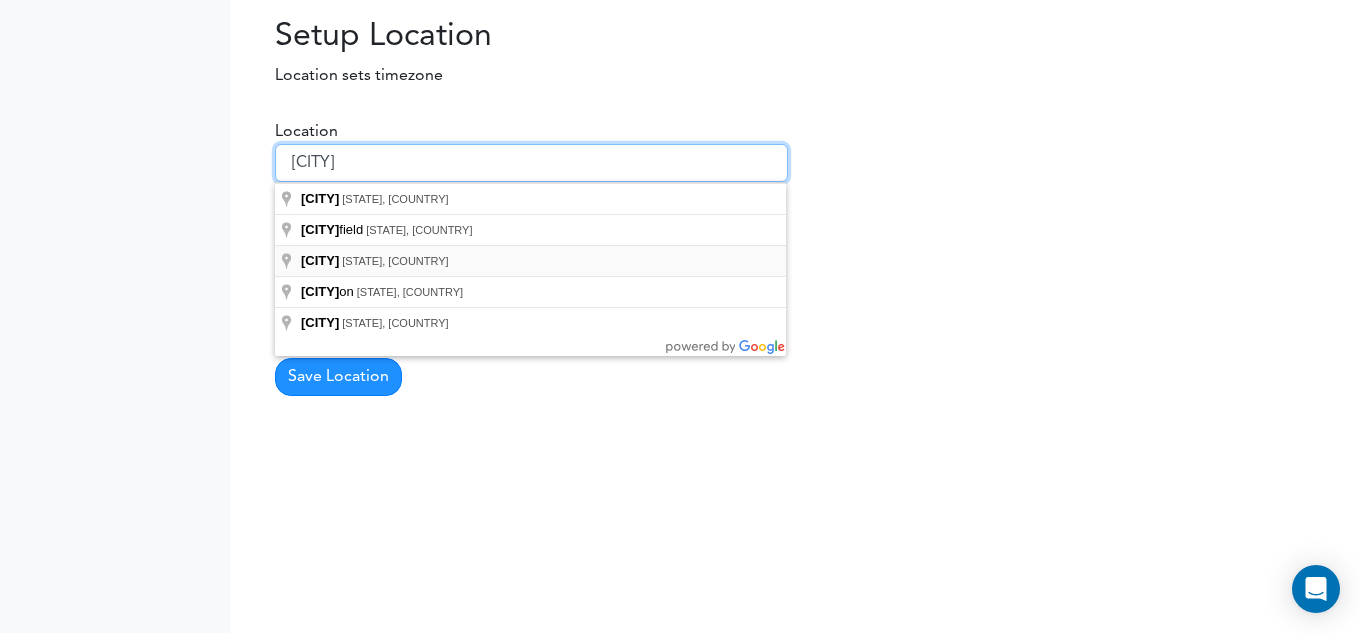 type on "kent" 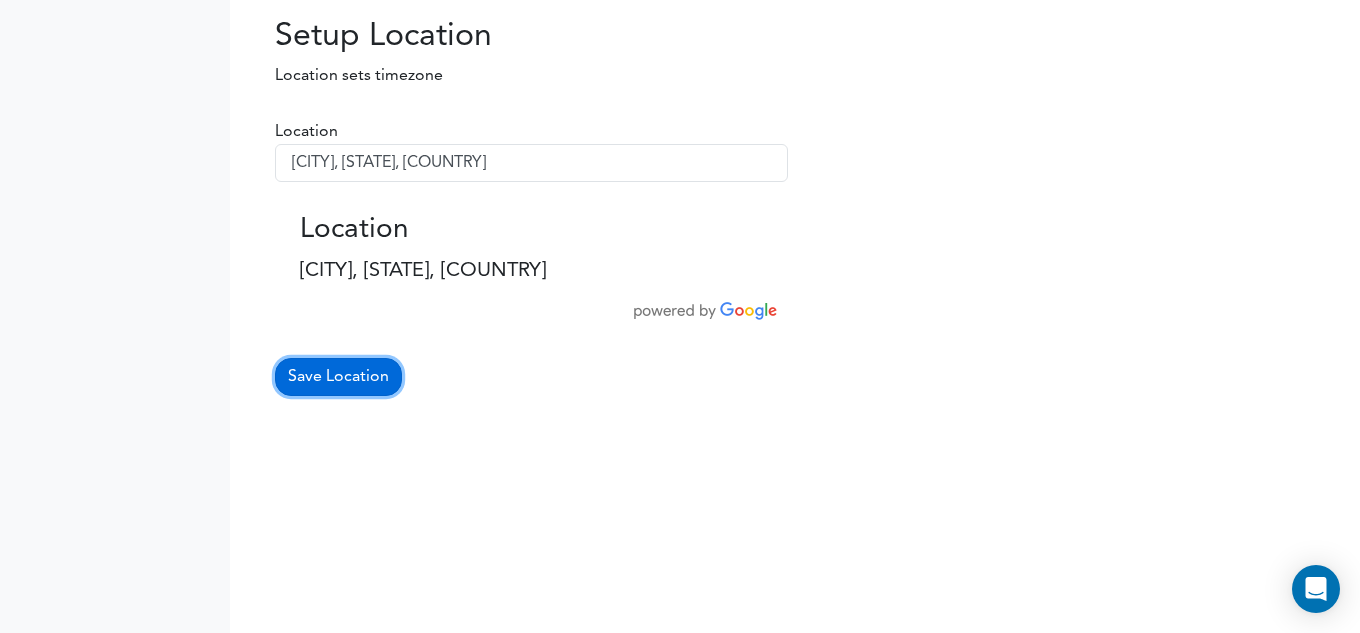 click on "Save Location" at bounding box center [338, 377] 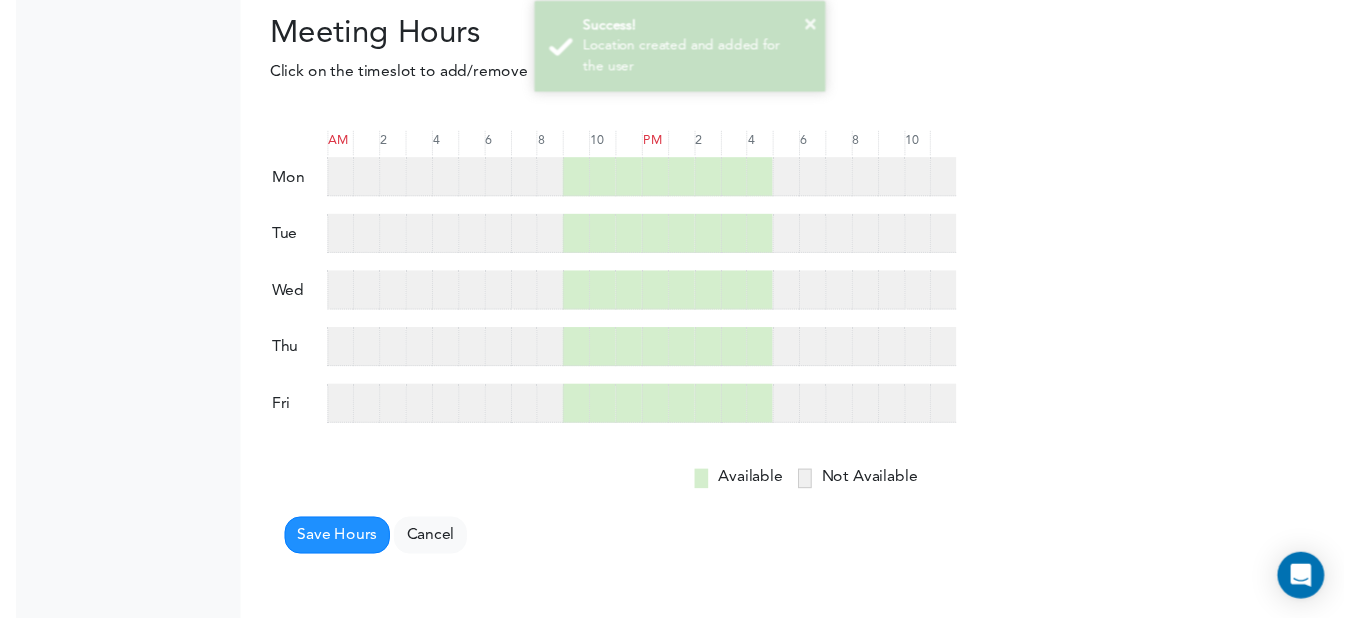 scroll, scrollTop: 0, scrollLeft: 0, axis: both 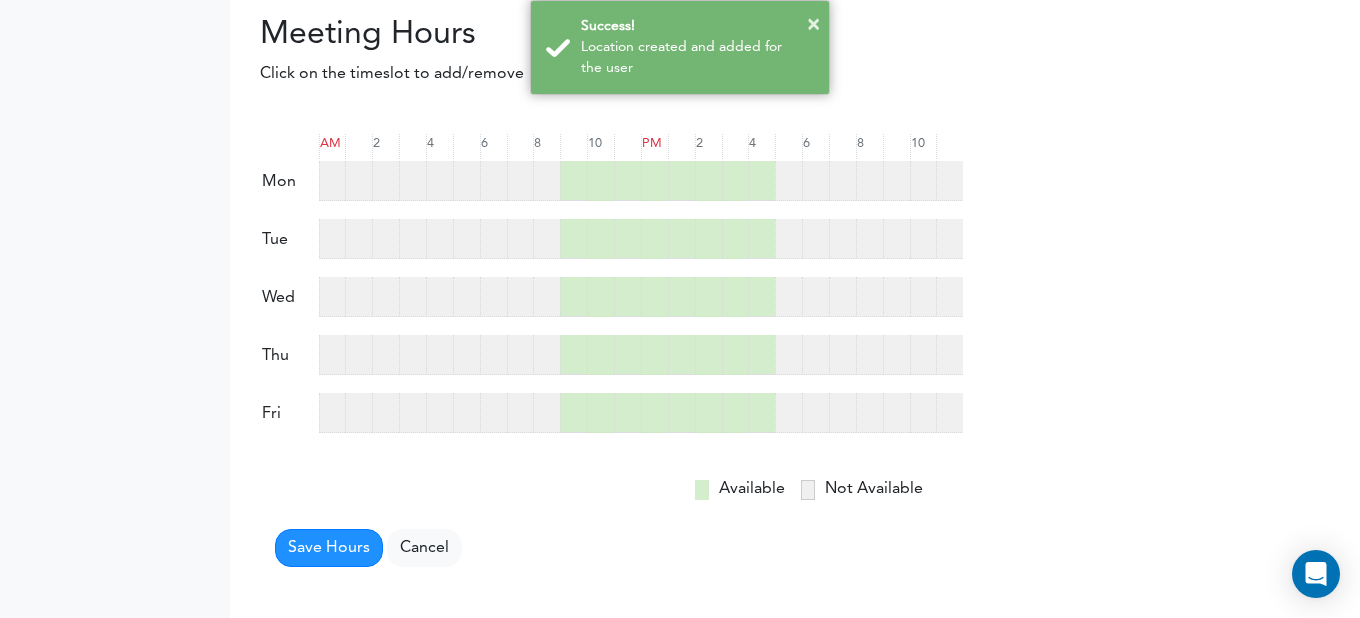 click on "× Success! Location created and added for the user" at bounding box center [680, 47] 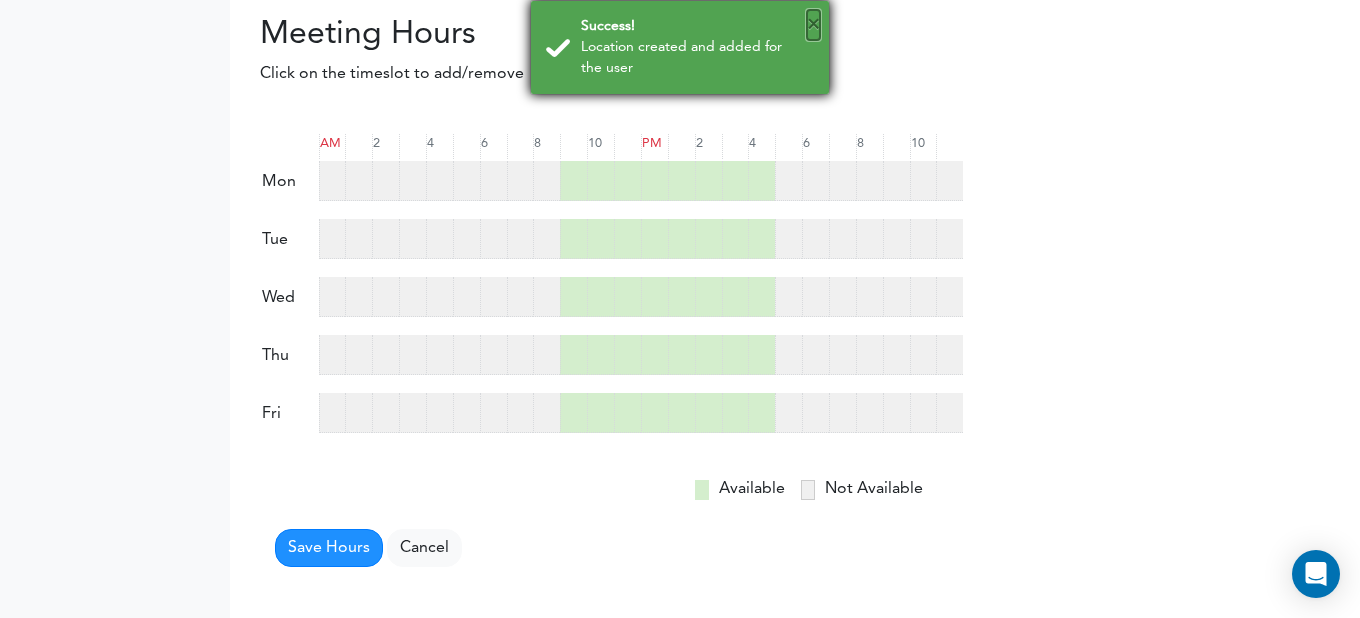 click on "×" at bounding box center (813, 25) 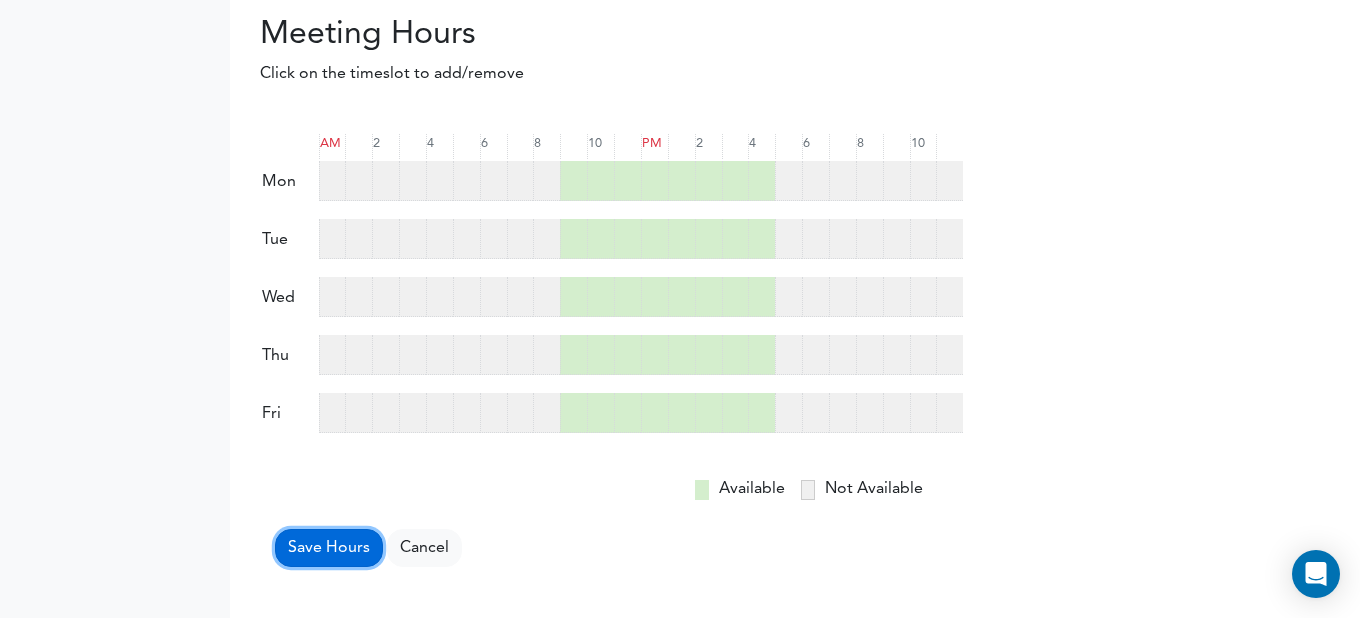 click on "Save
Hours" at bounding box center [329, 548] 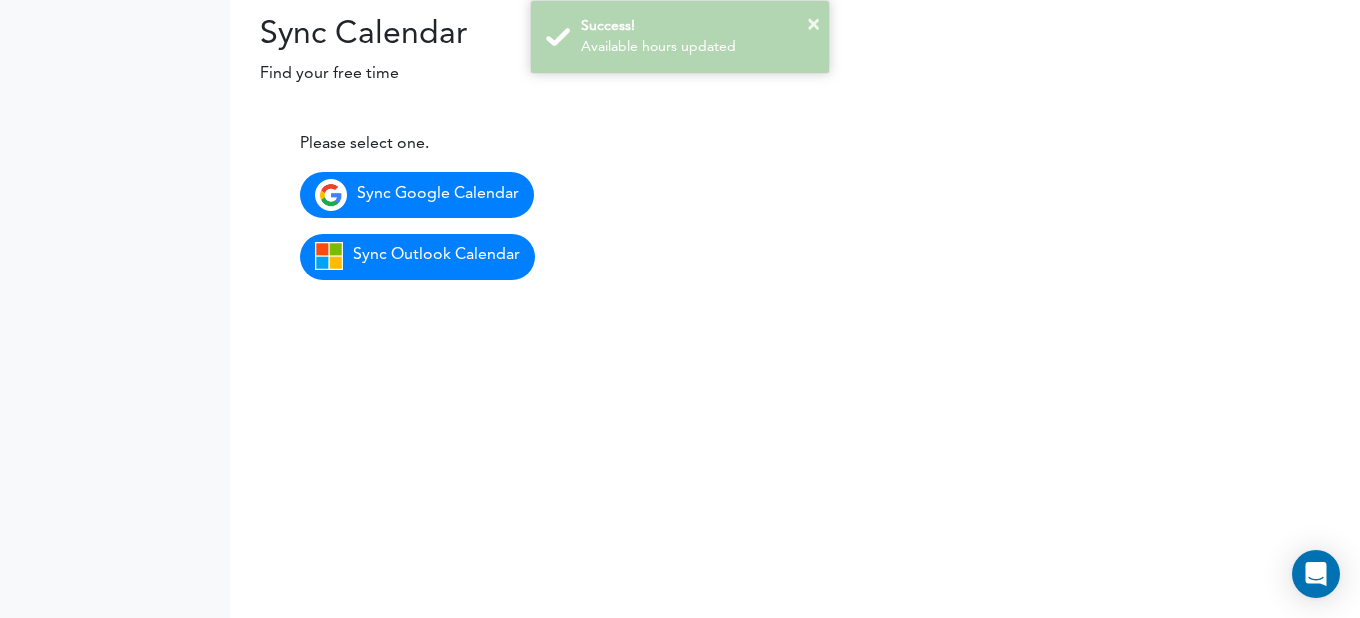 scroll, scrollTop: 0, scrollLeft: 0, axis: both 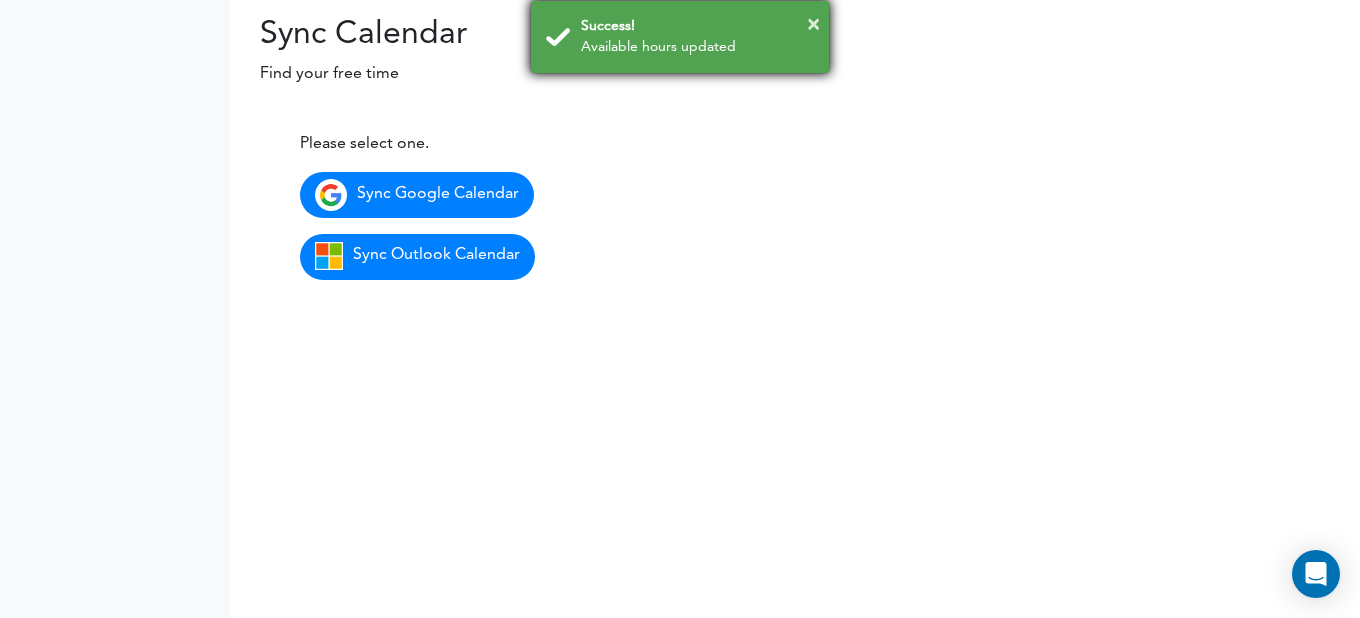 click on "× Success! Available hours updated" at bounding box center (680, 37) 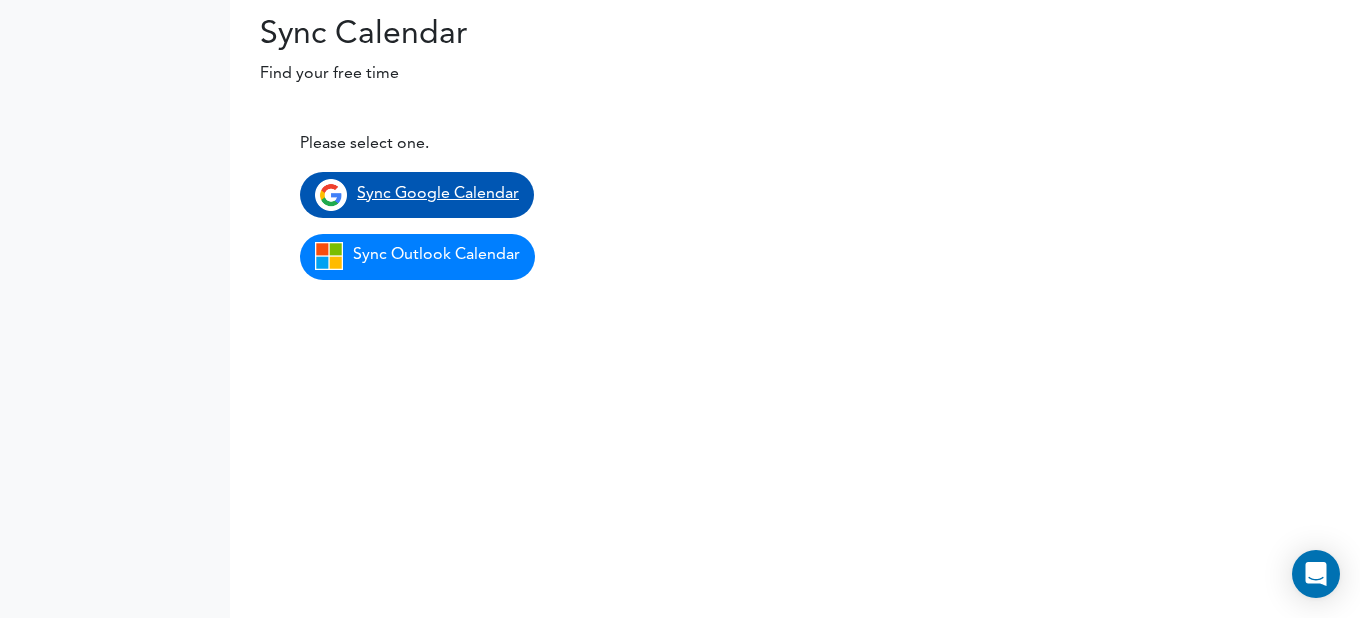 click on "Sync Google Calendar" at bounding box center (438, 194) 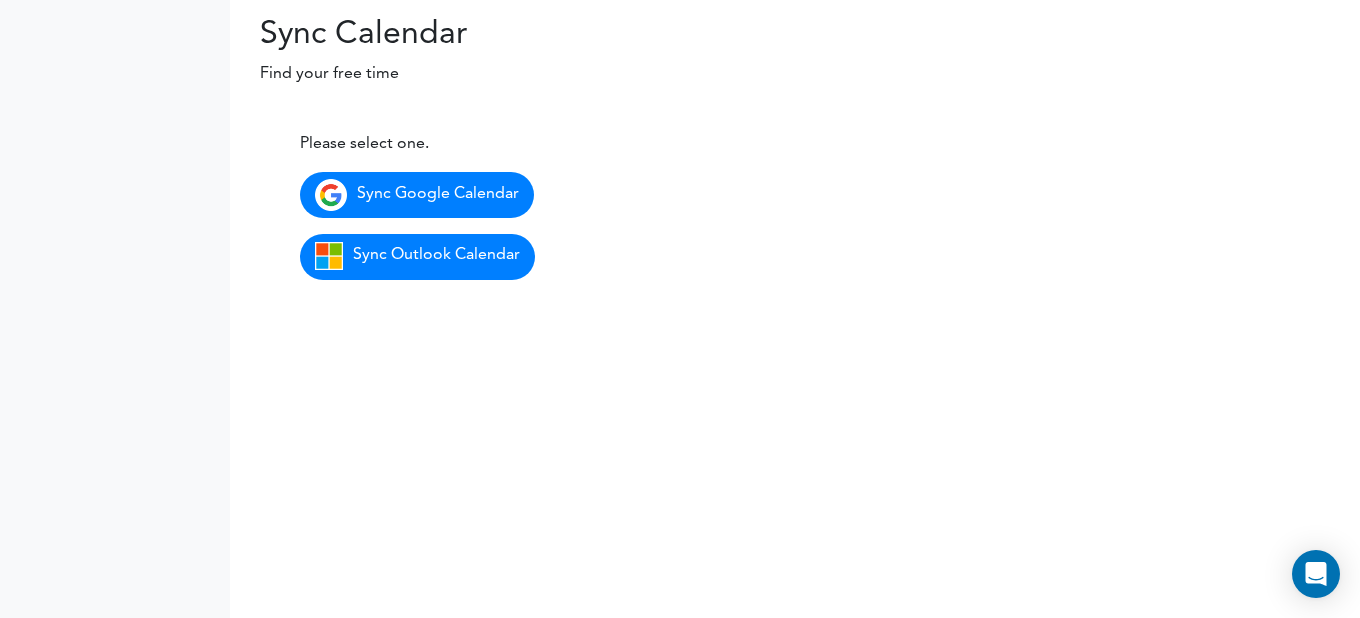 scroll, scrollTop: 0, scrollLeft: 0, axis: both 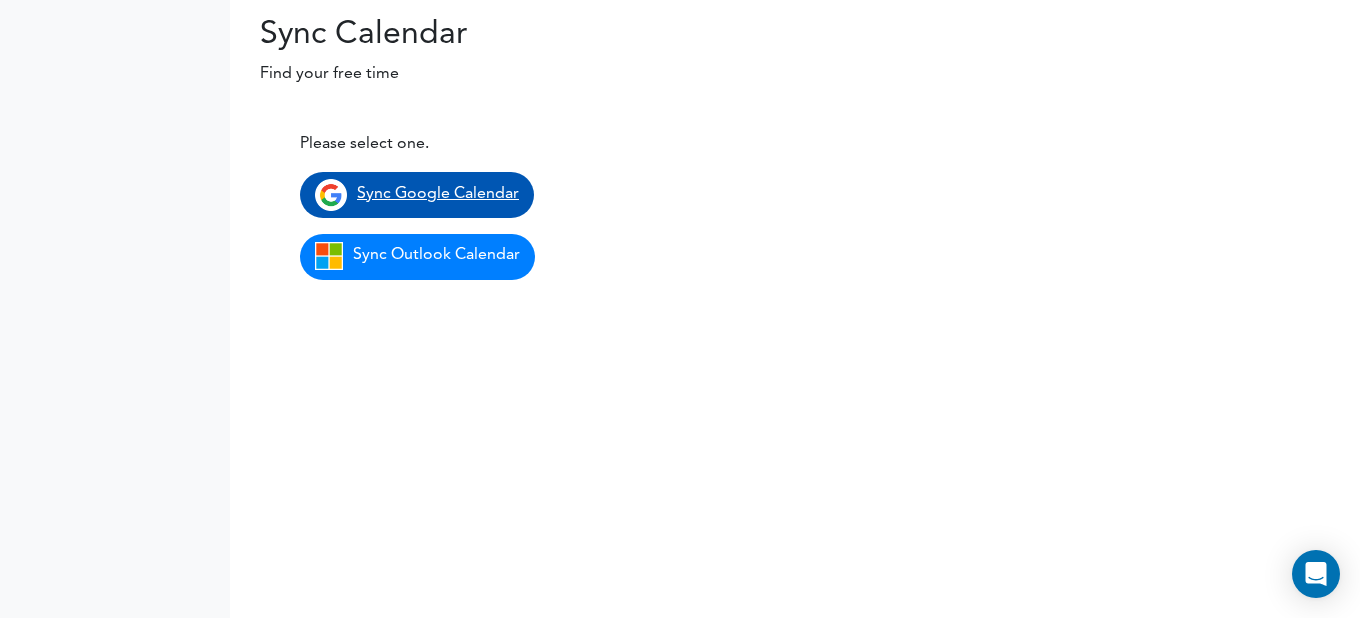 click on "Sync Google Calendar" at bounding box center [438, 194] 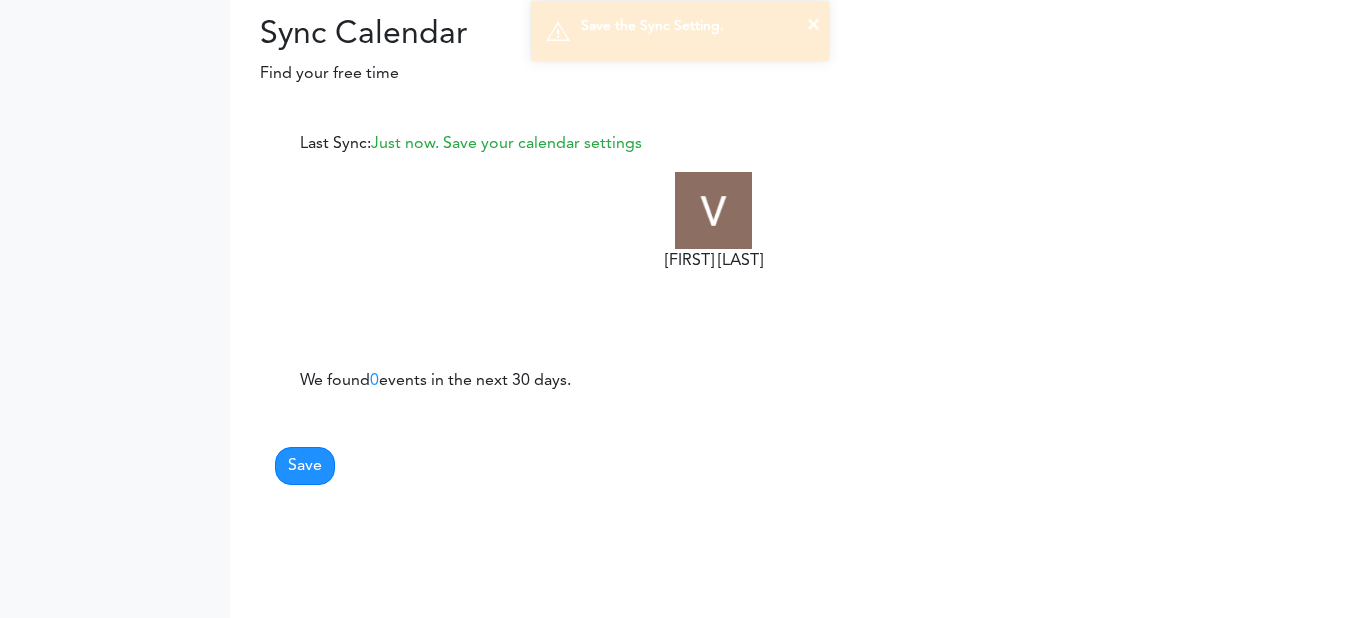 scroll, scrollTop: 0, scrollLeft: 0, axis: both 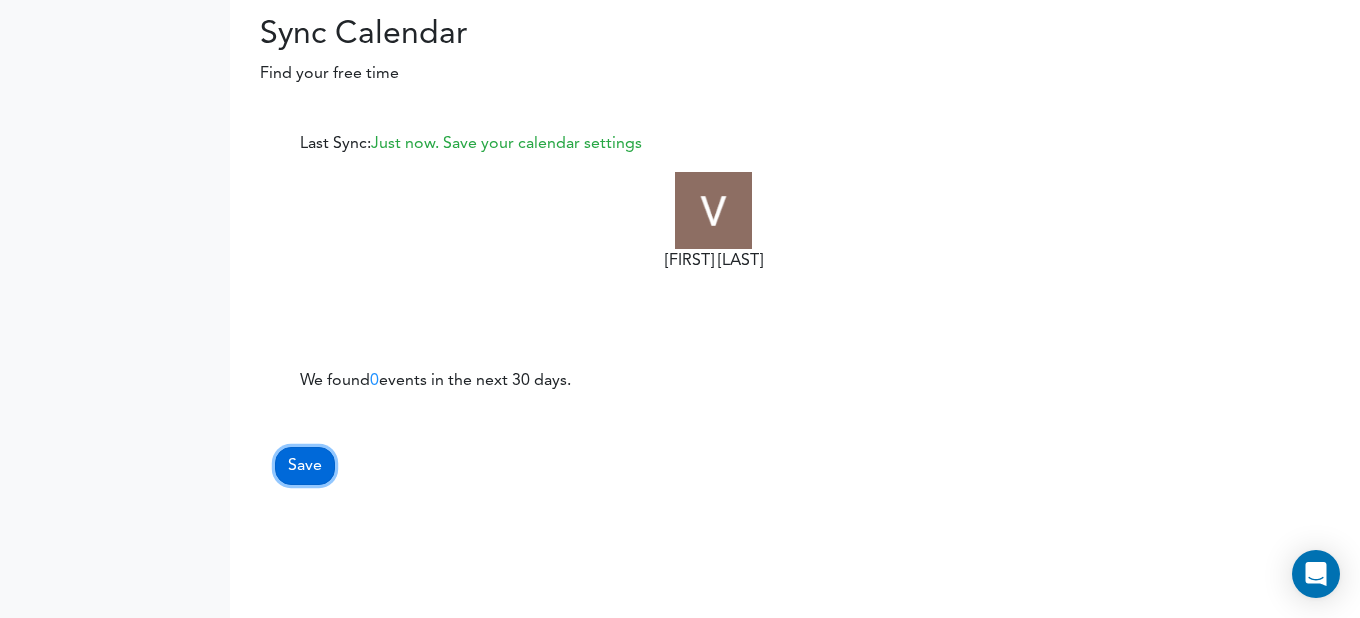 click on "Save" at bounding box center (305, 466) 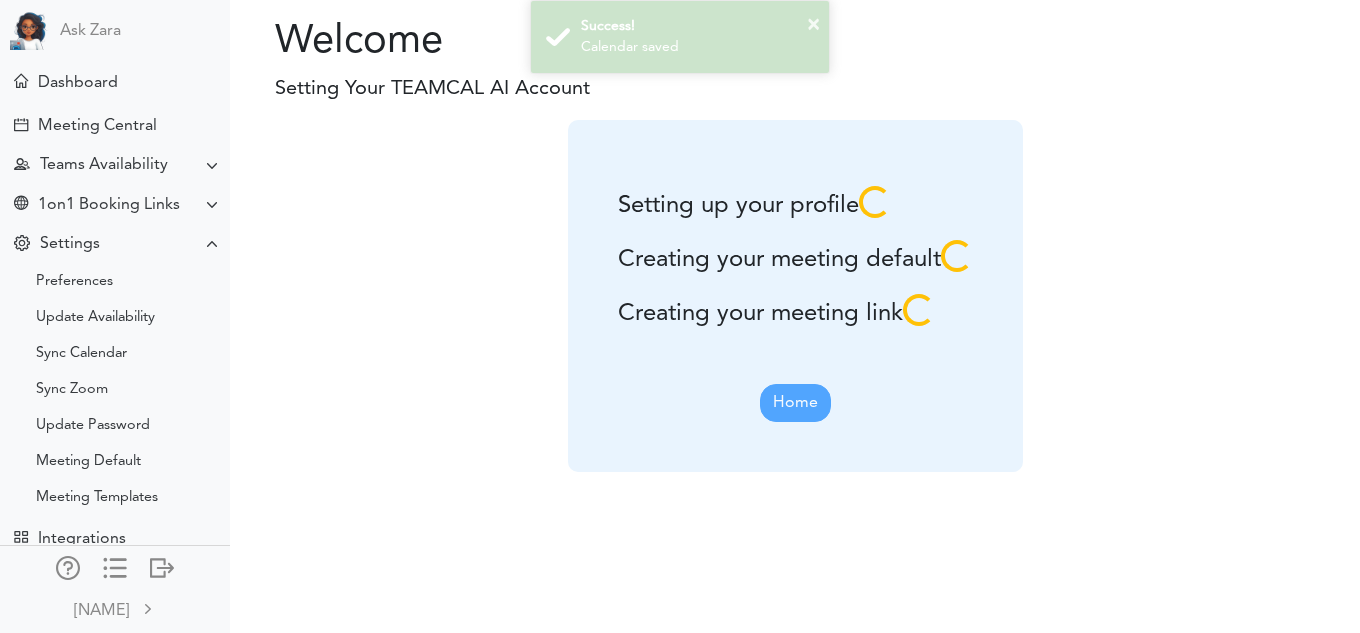 scroll, scrollTop: 0, scrollLeft: 0, axis: both 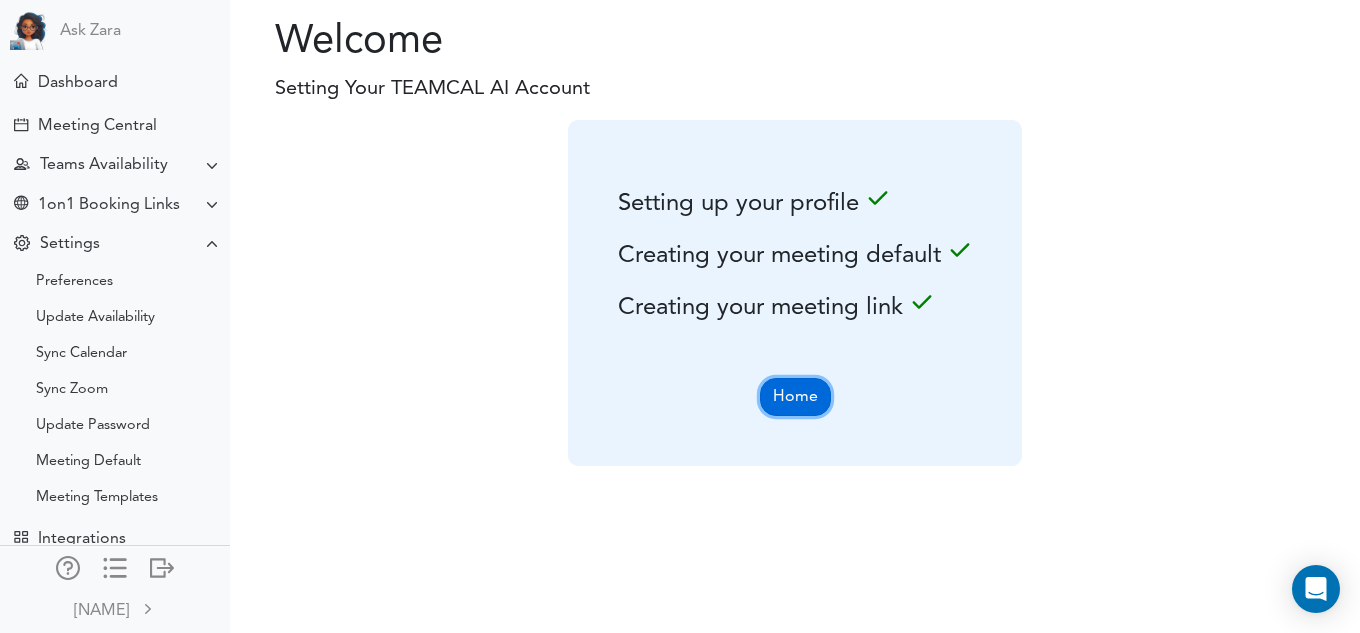 click on "Home" at bounding box center [795, 397] 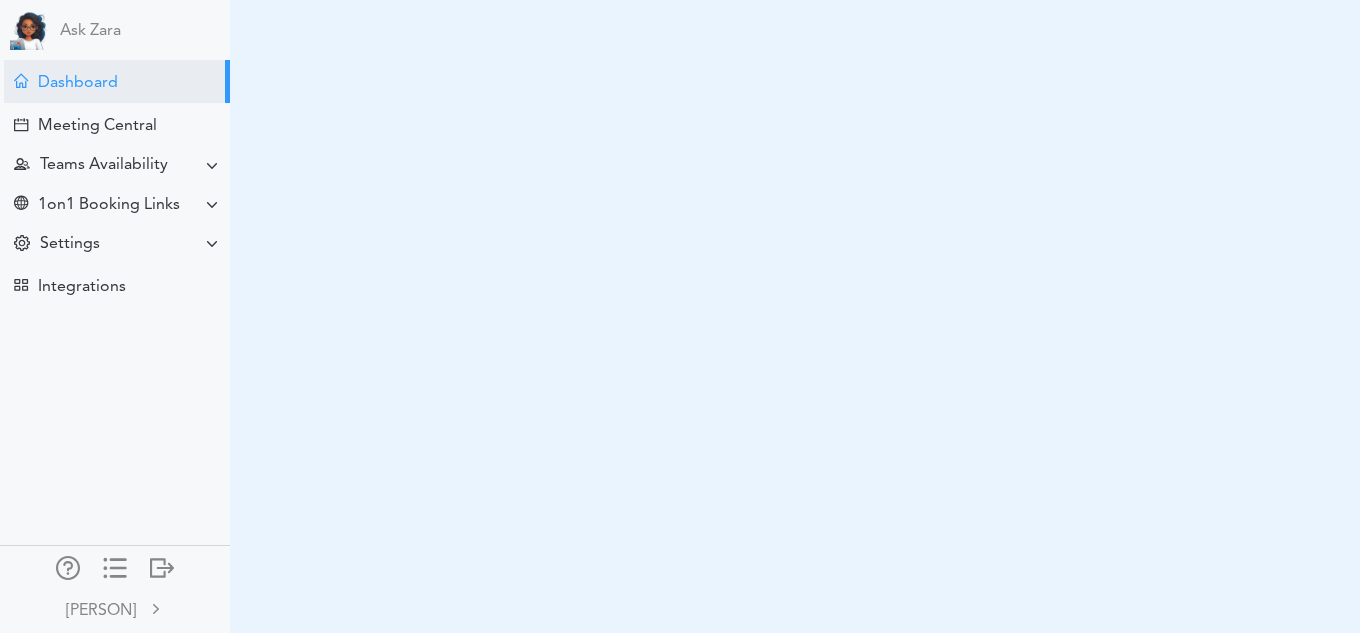 scroll, scrollTop: 0, scrollLeft: 0, axis: both 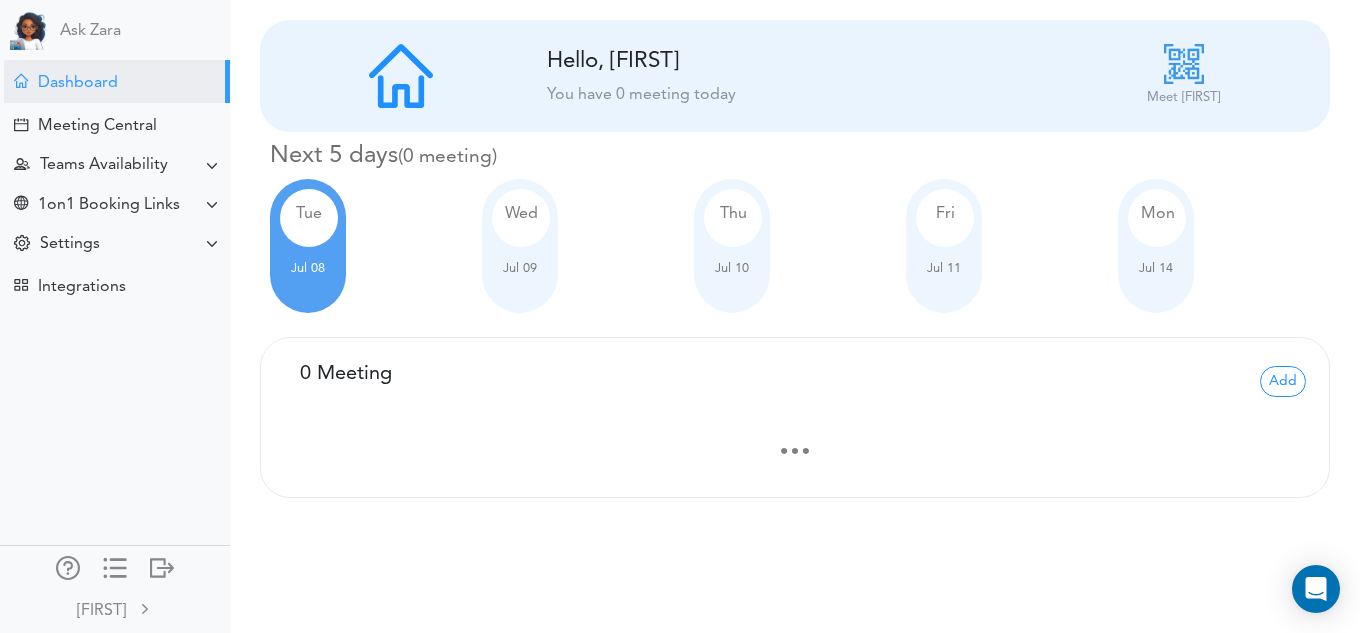 click at bounding box center [795, 451] 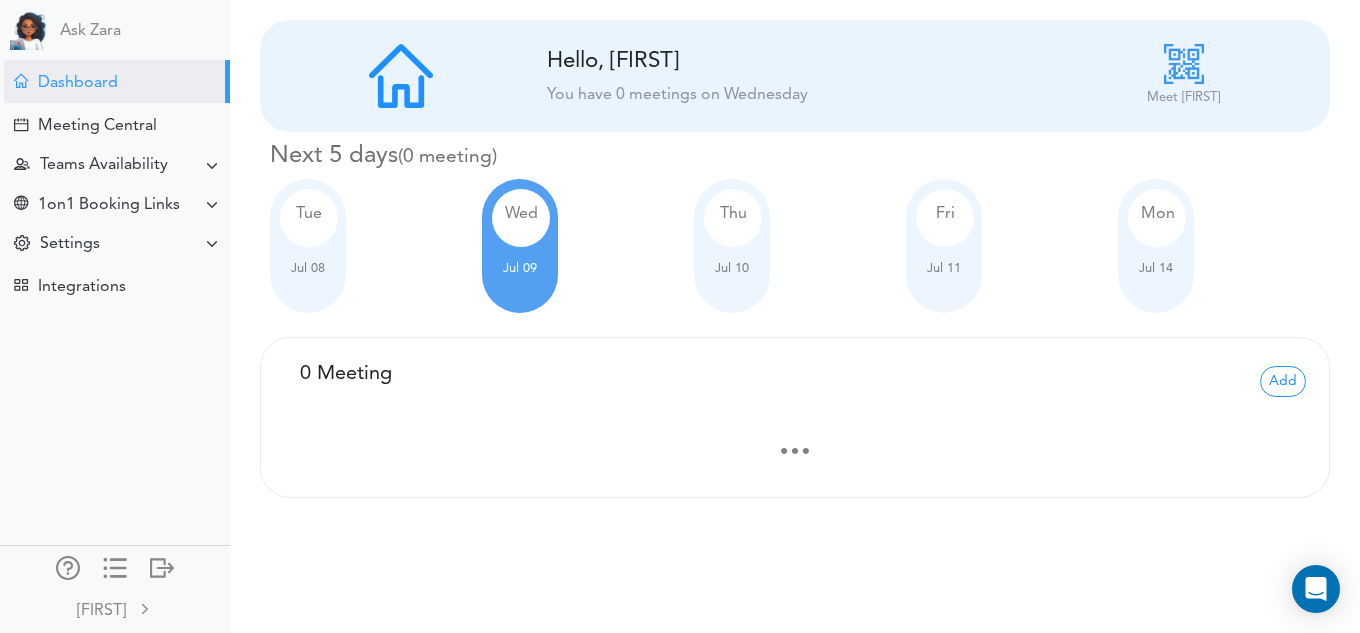 click on "Tue" at bounding box center [309, 218] 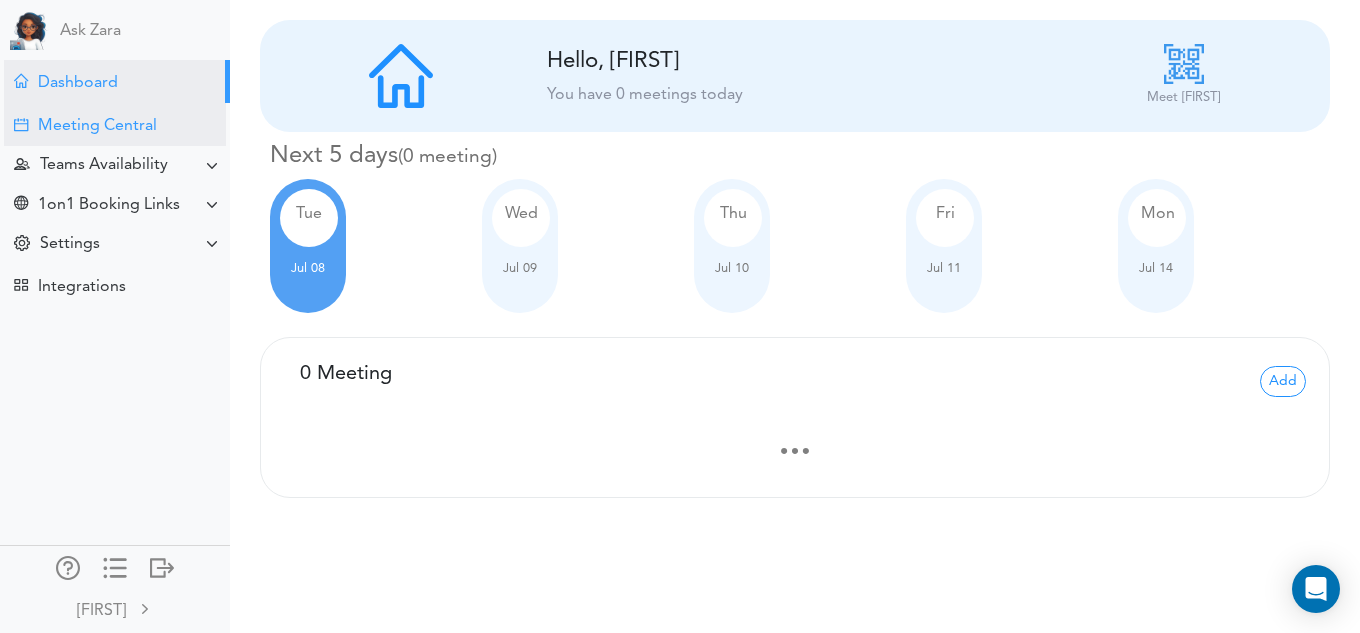 click on "Meeting Central" at bounding box center (97, 126) 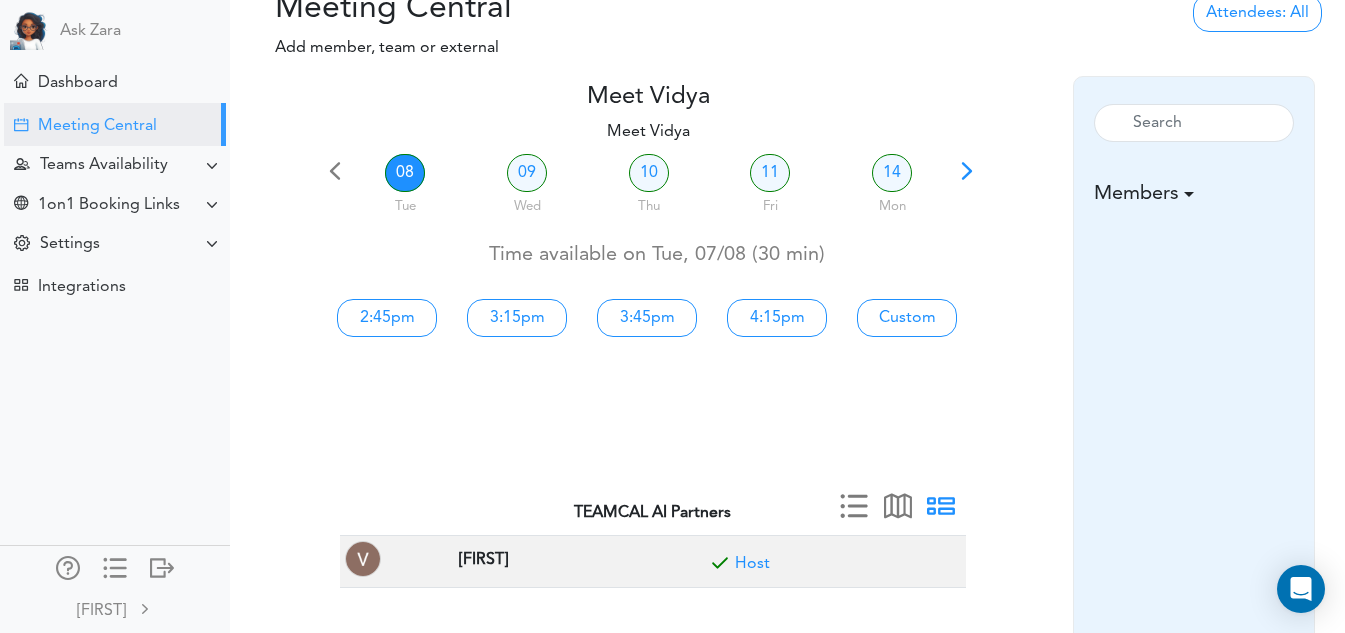 scroll, scrollTop: 0, scrollLeft: 0, axis: both 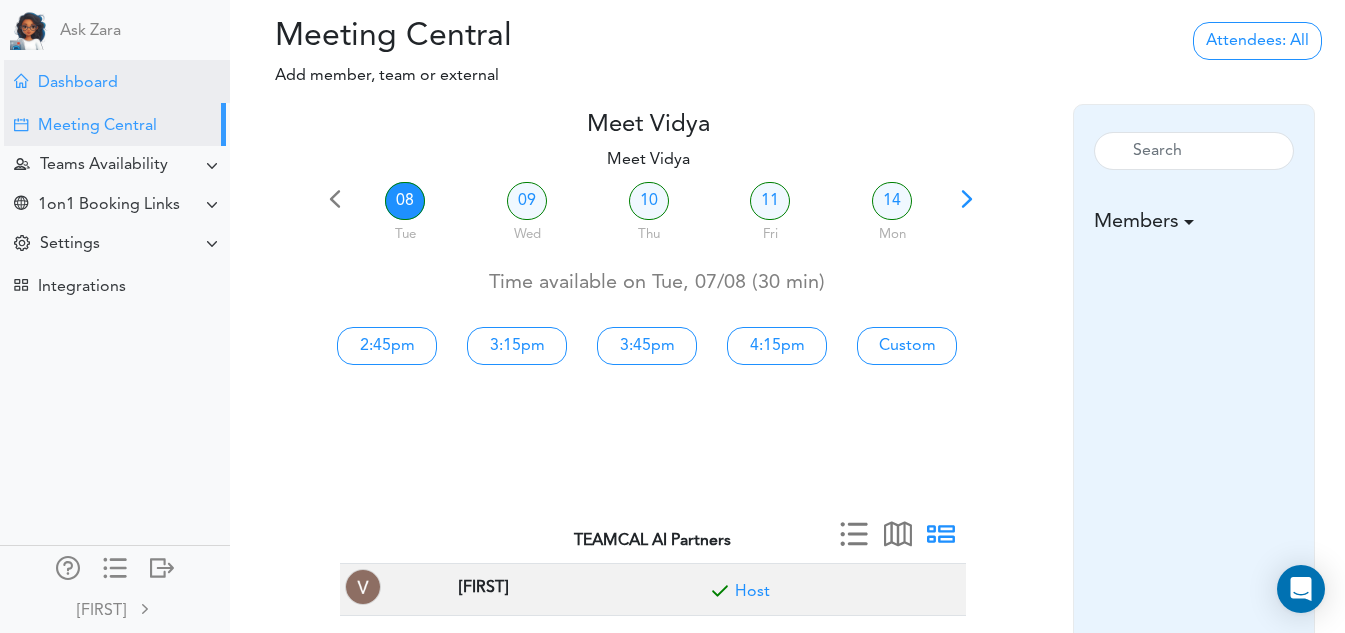 click on "Dashboard" at bounding box center (78, 83) 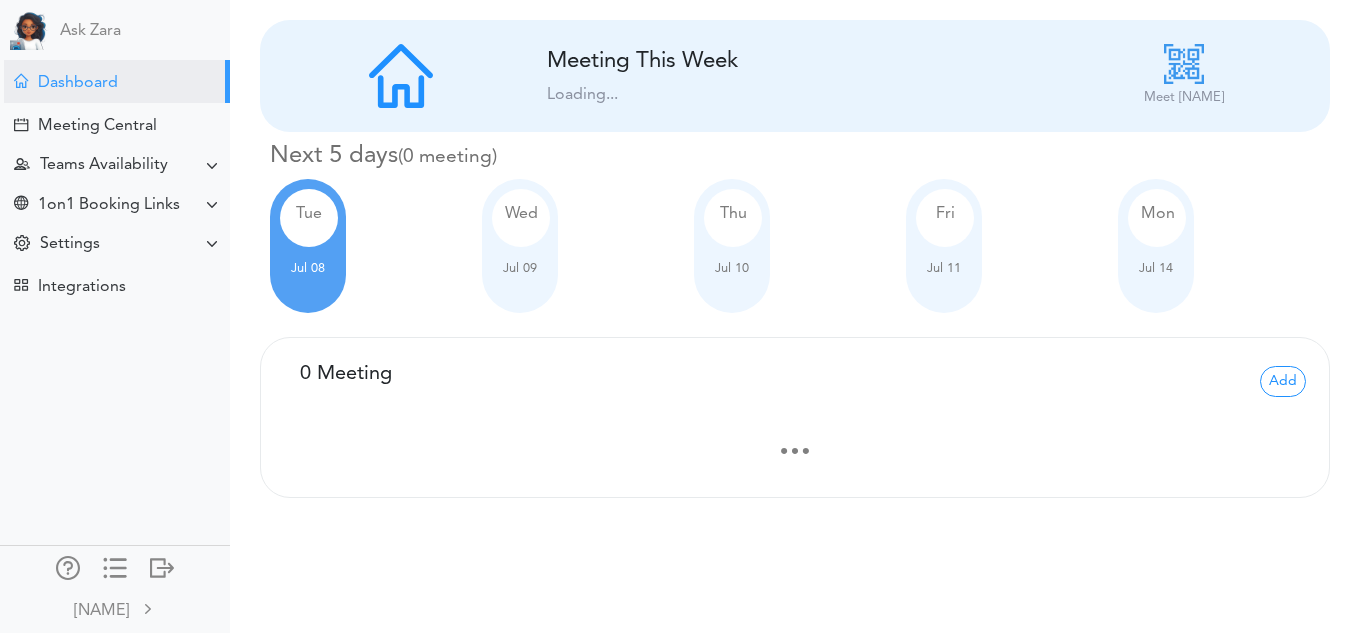 scroll, scrollTop: 0, scrollLeft: 0, axis: both 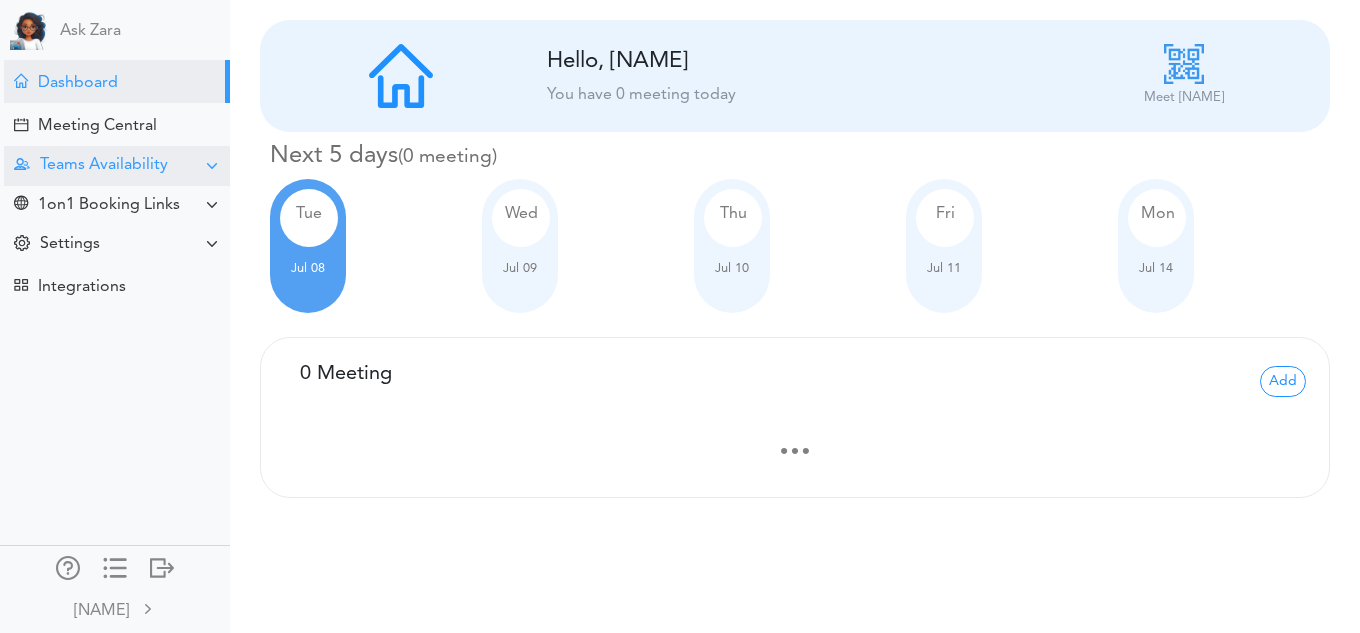 click on "Teams Availability" at bounding box center (117, 165) 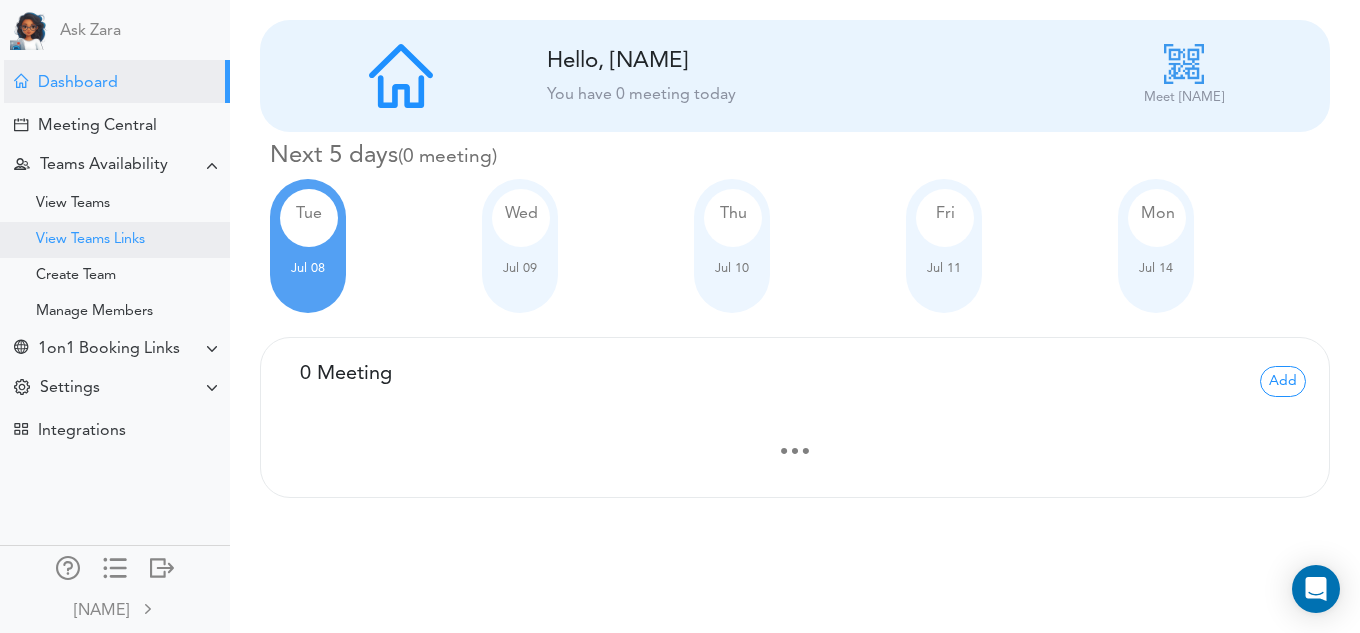 click on "View Teams Links" at bounding box center (90, 240) 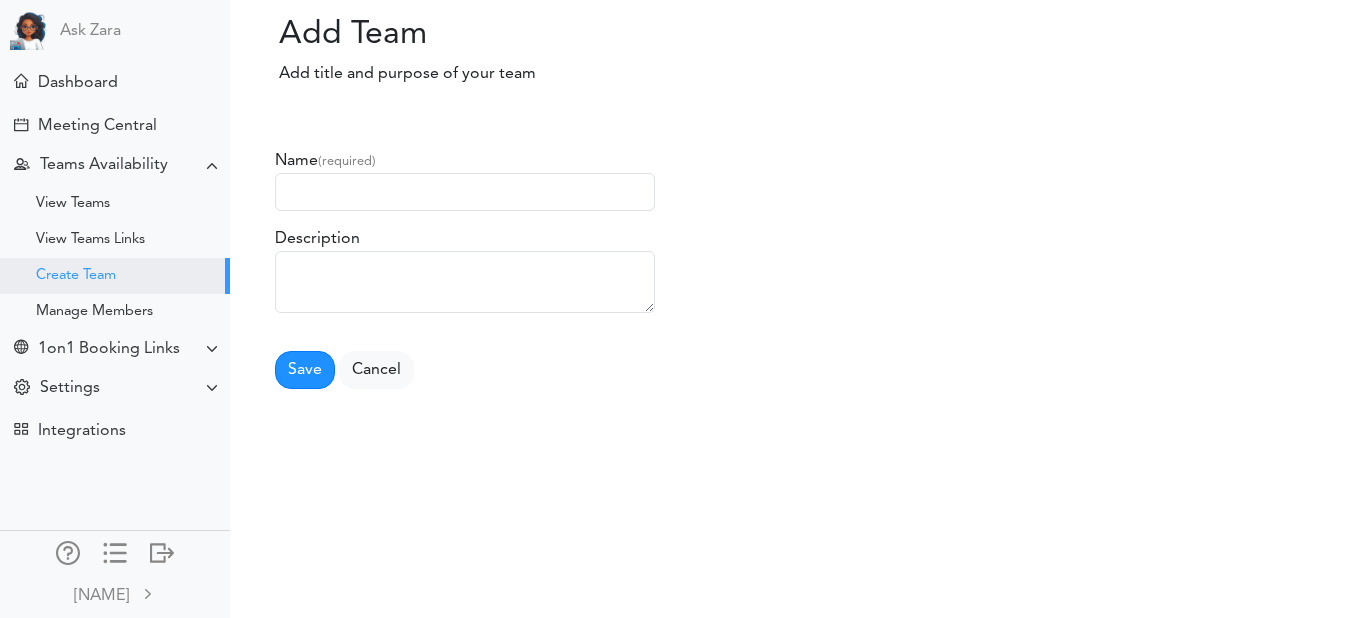 scroll, scrollTop: 0, scrollLeft: 0, axis: both 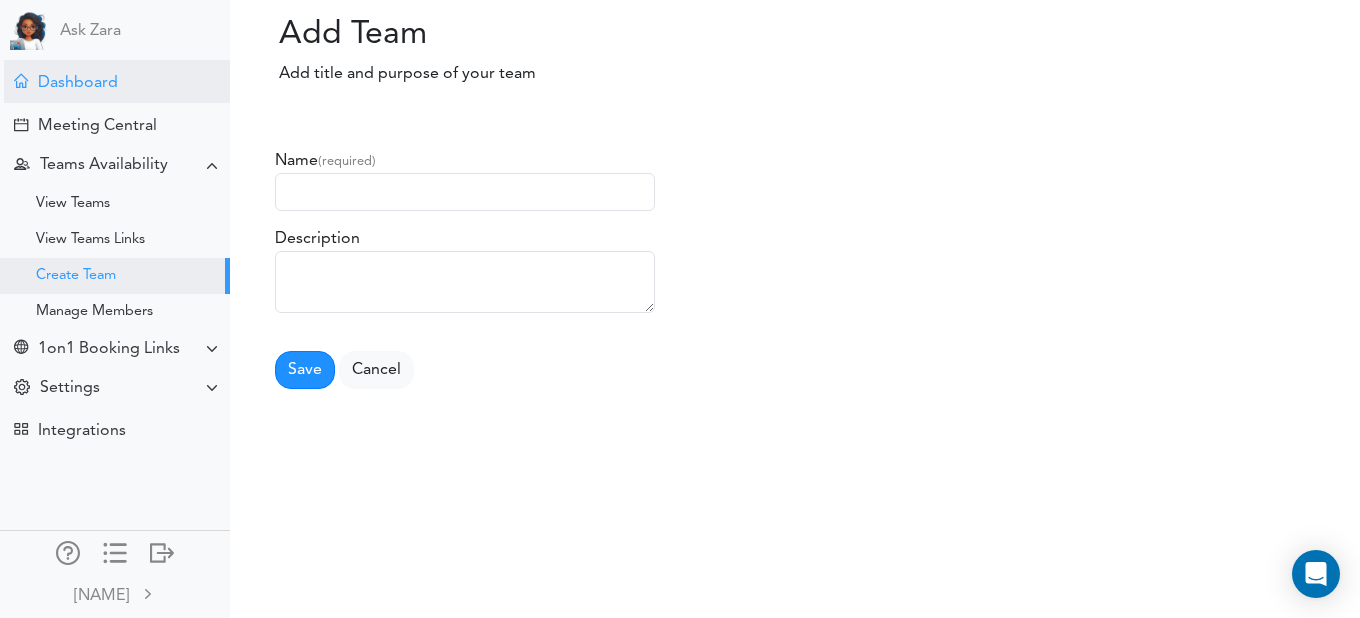 click on "Dashboard" at bounding box center (78, 83) 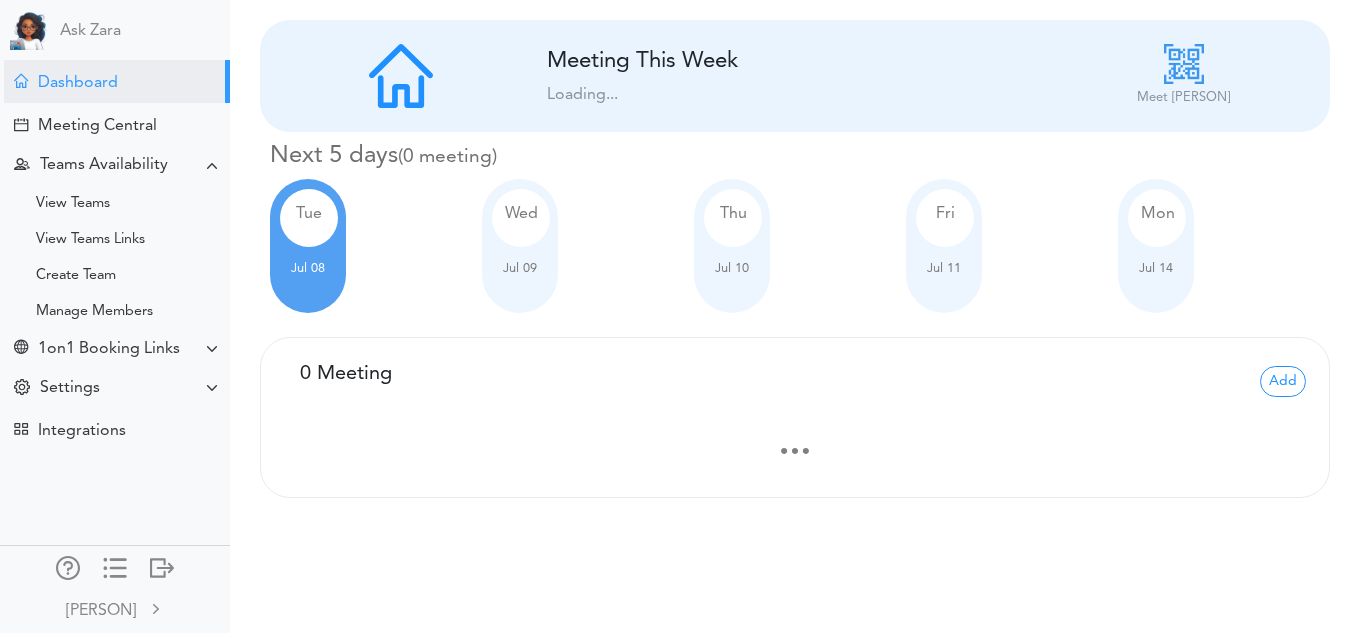 scroll, scrollTop: 0, scrollLeft: 0, axis: both 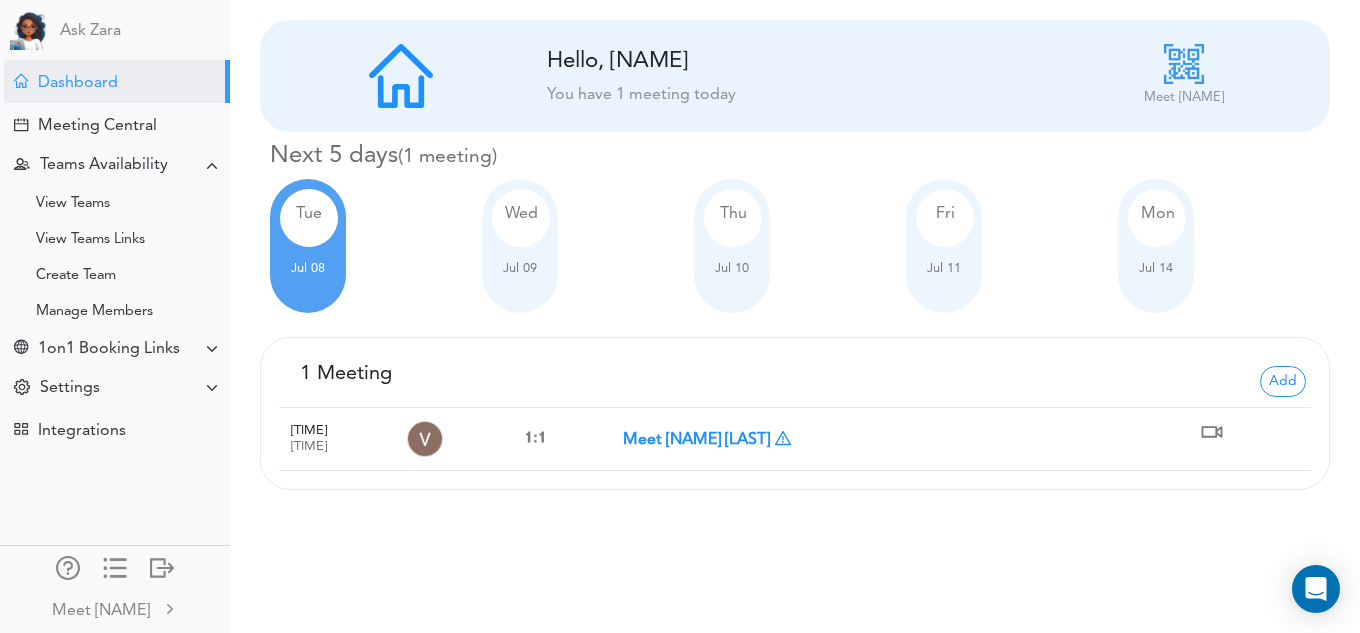click at bounding box center (783, 442) 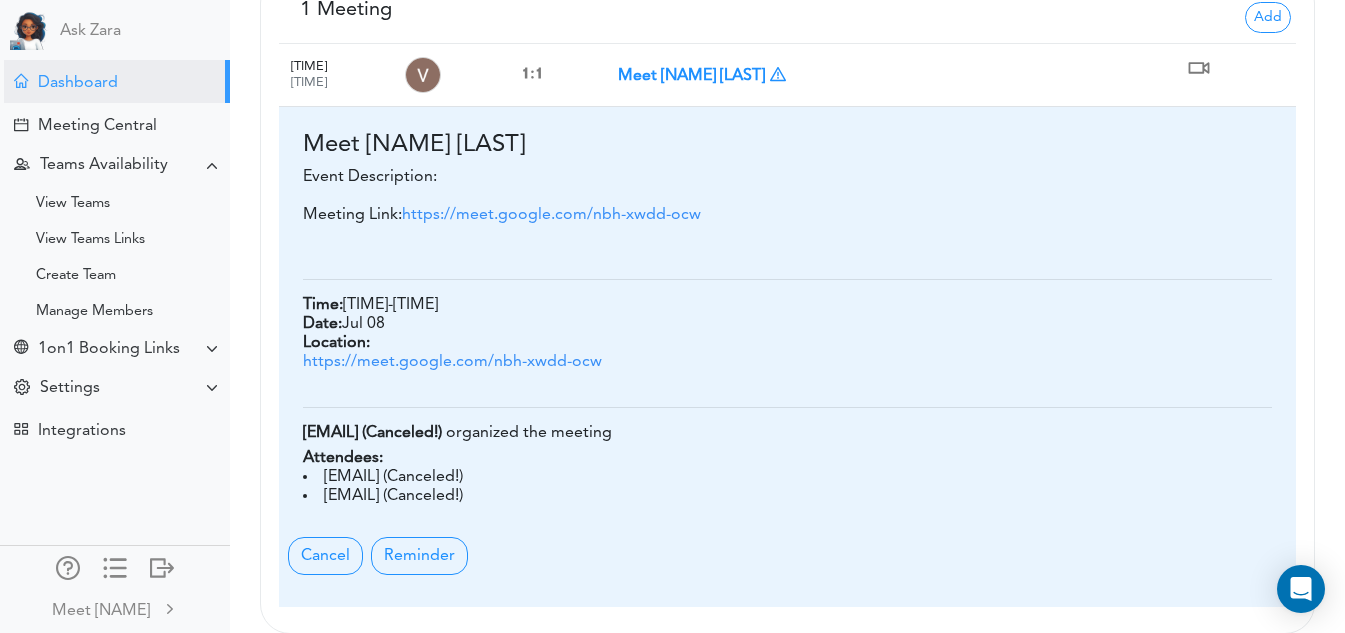 scroll, scrollTop: 409, scrollLeft: 0, axis: vertical 